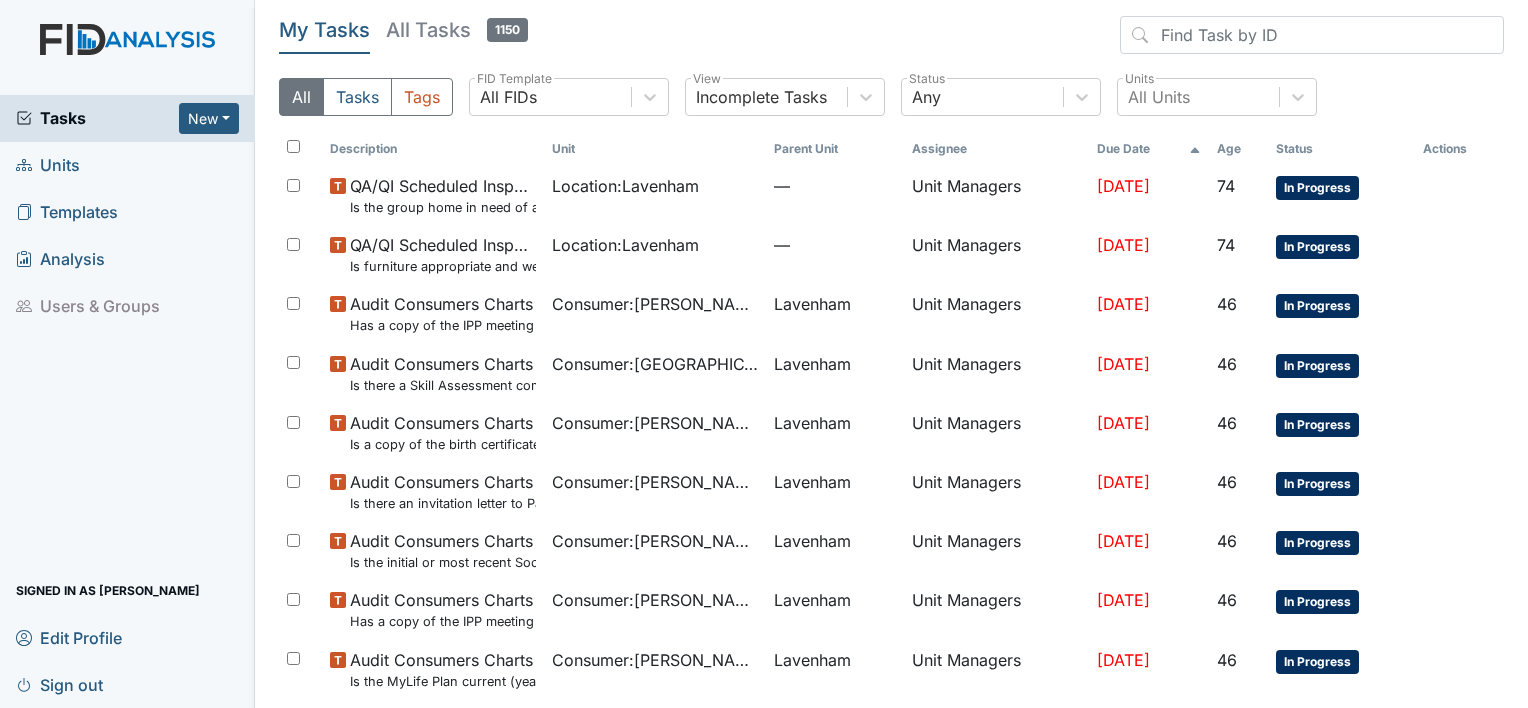 scroll, scrollTop: 0, scrollLeft: 0, axis: both 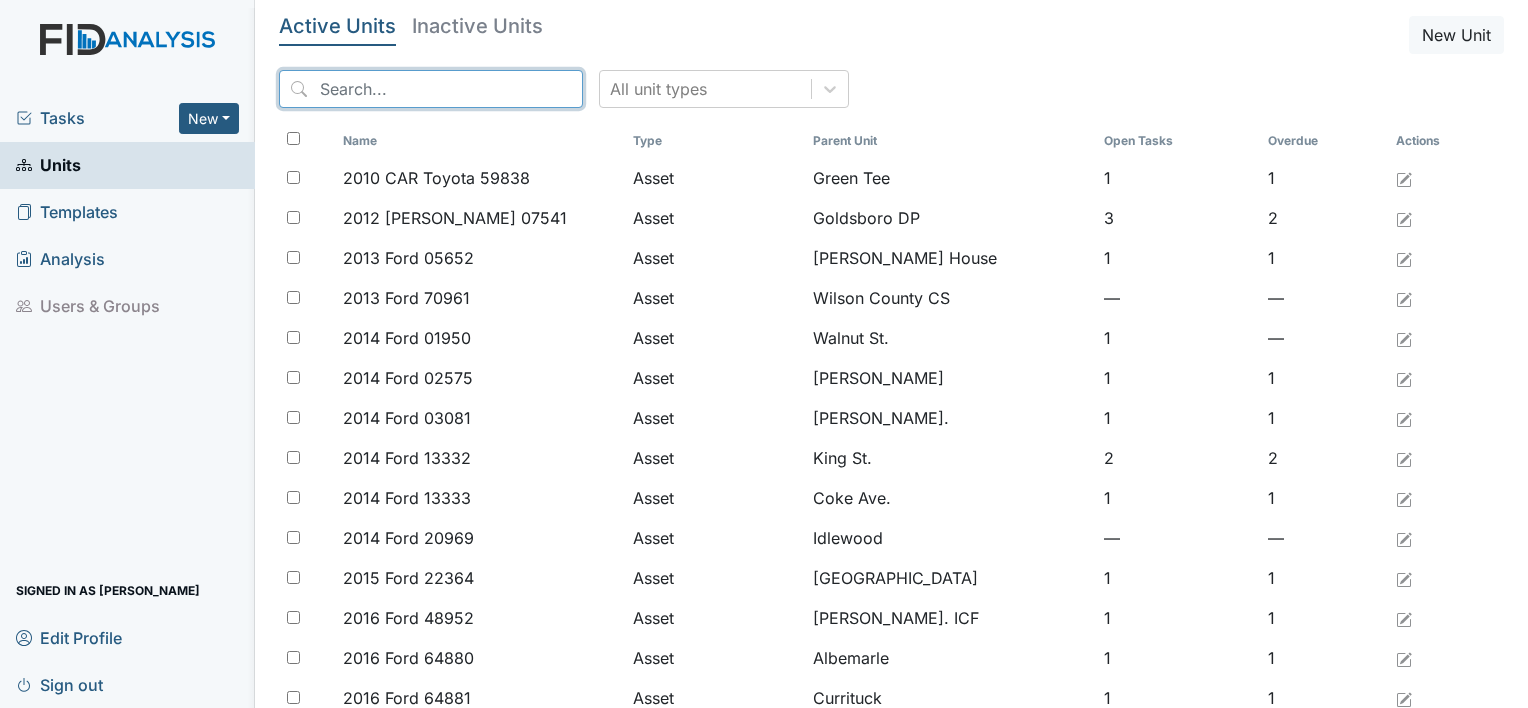 click at bounding box center [431, 89] 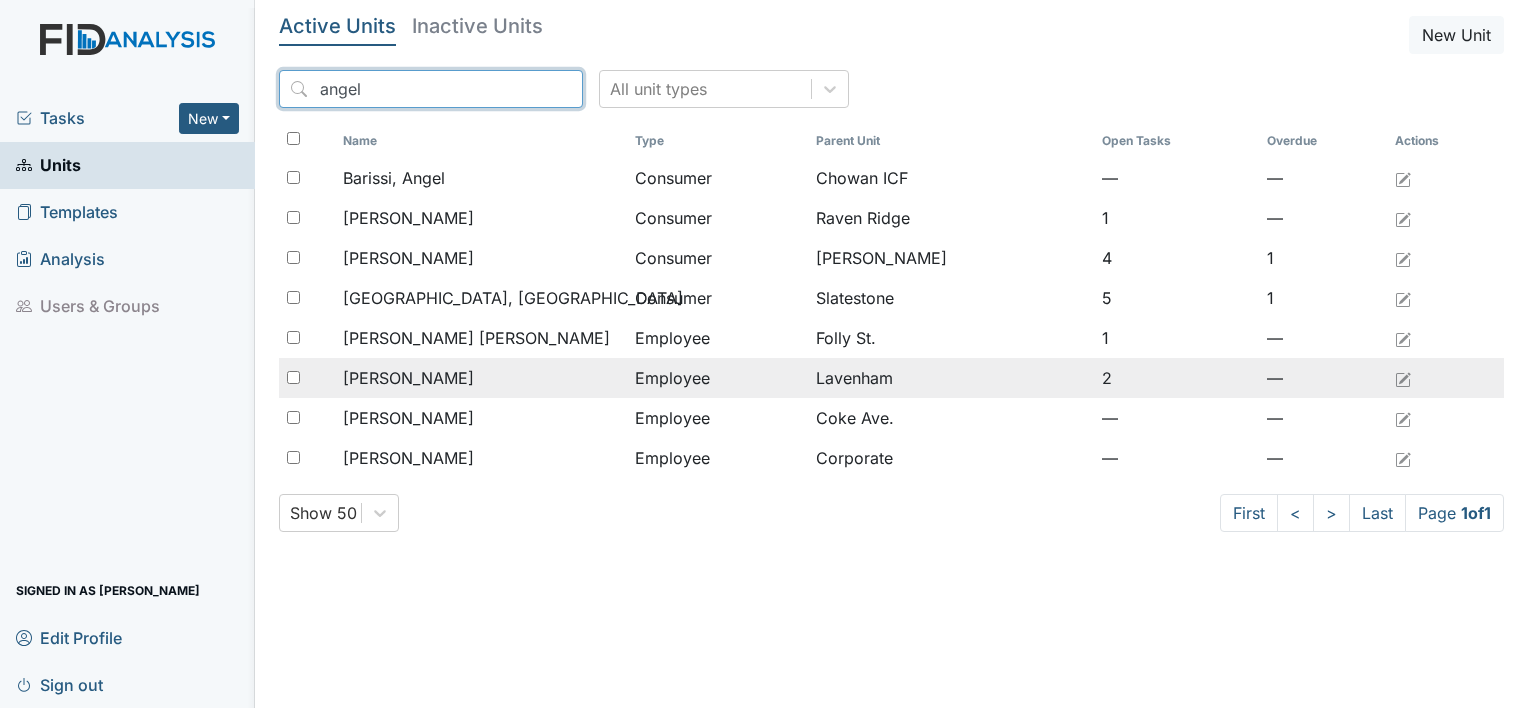 type on "angel" 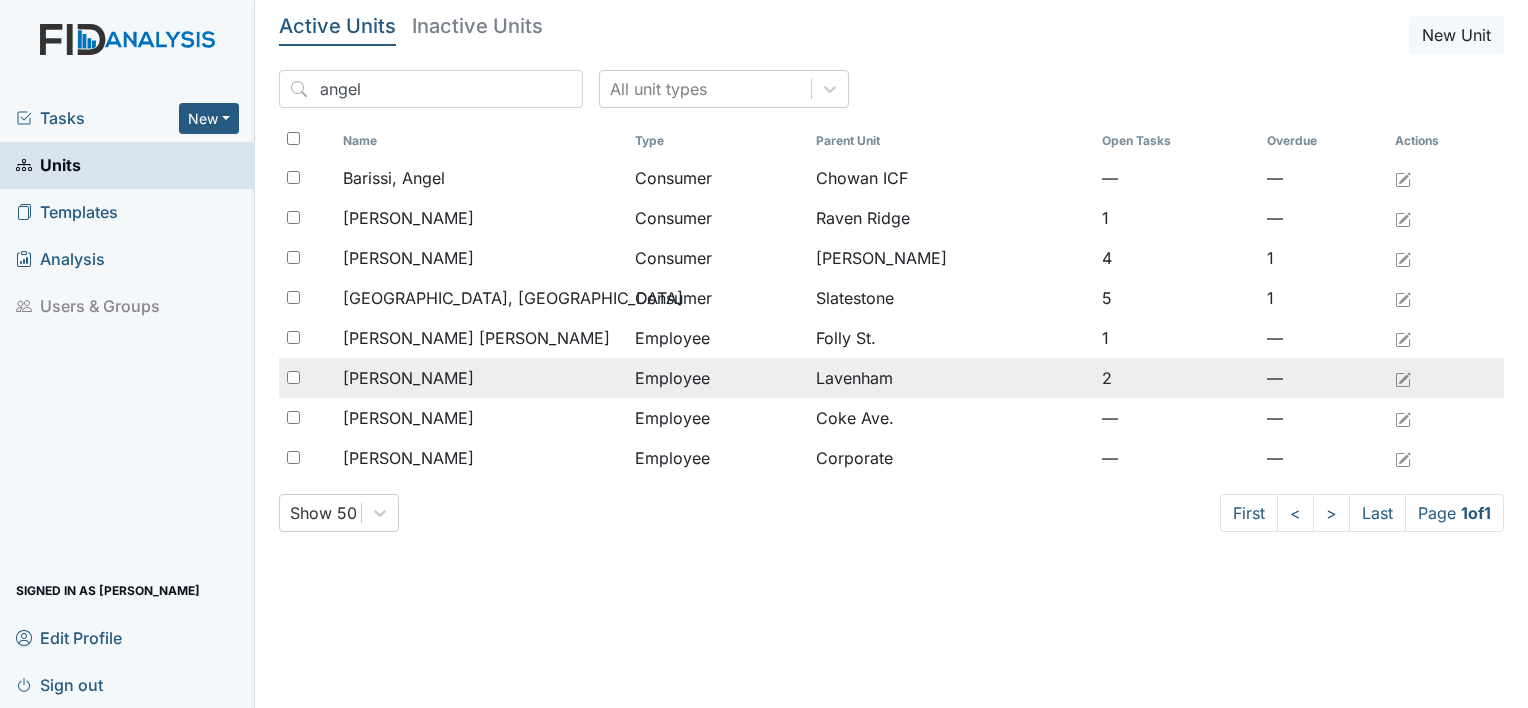 click on "[PERSON_NAME]" at bounding box center (408, 378) 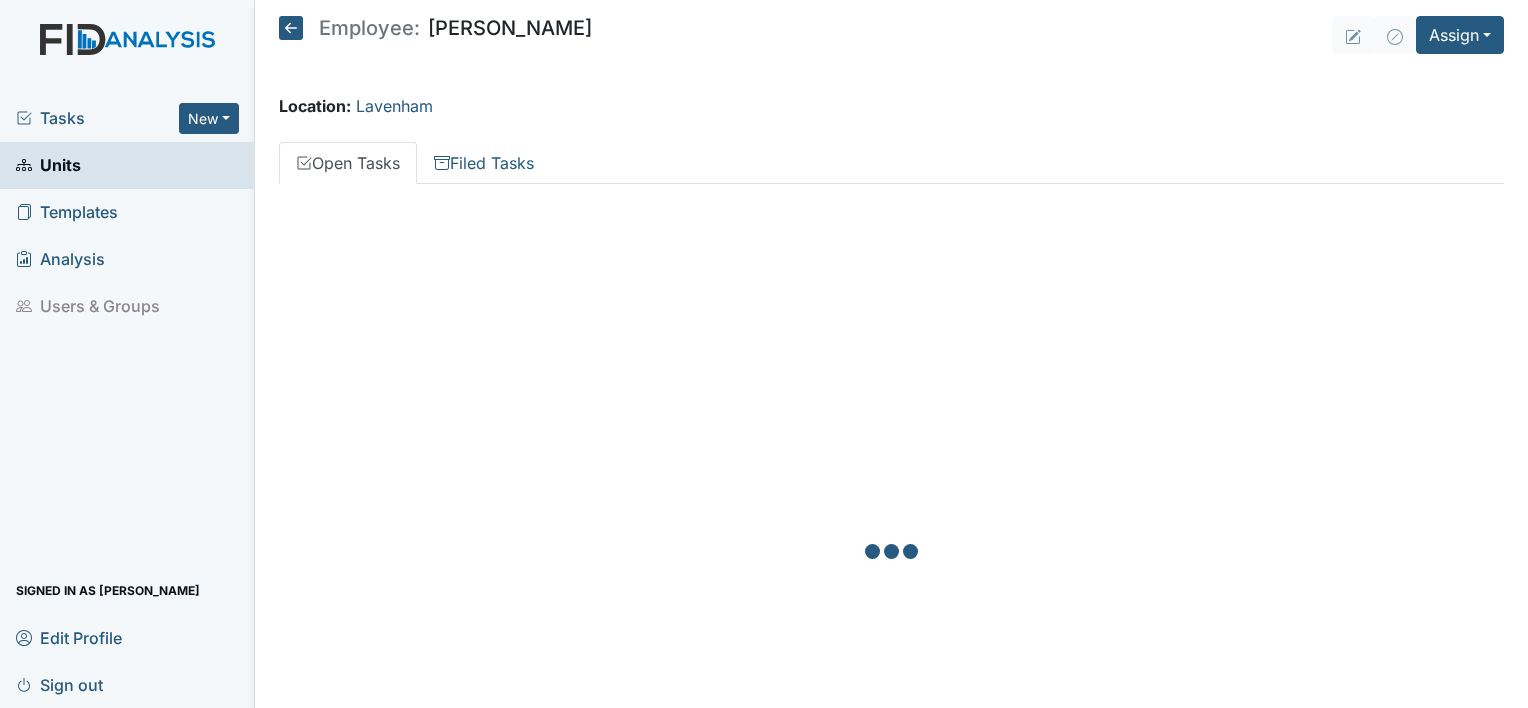scroll, scrollTop: 0, scrollLeft: 0, axis: both 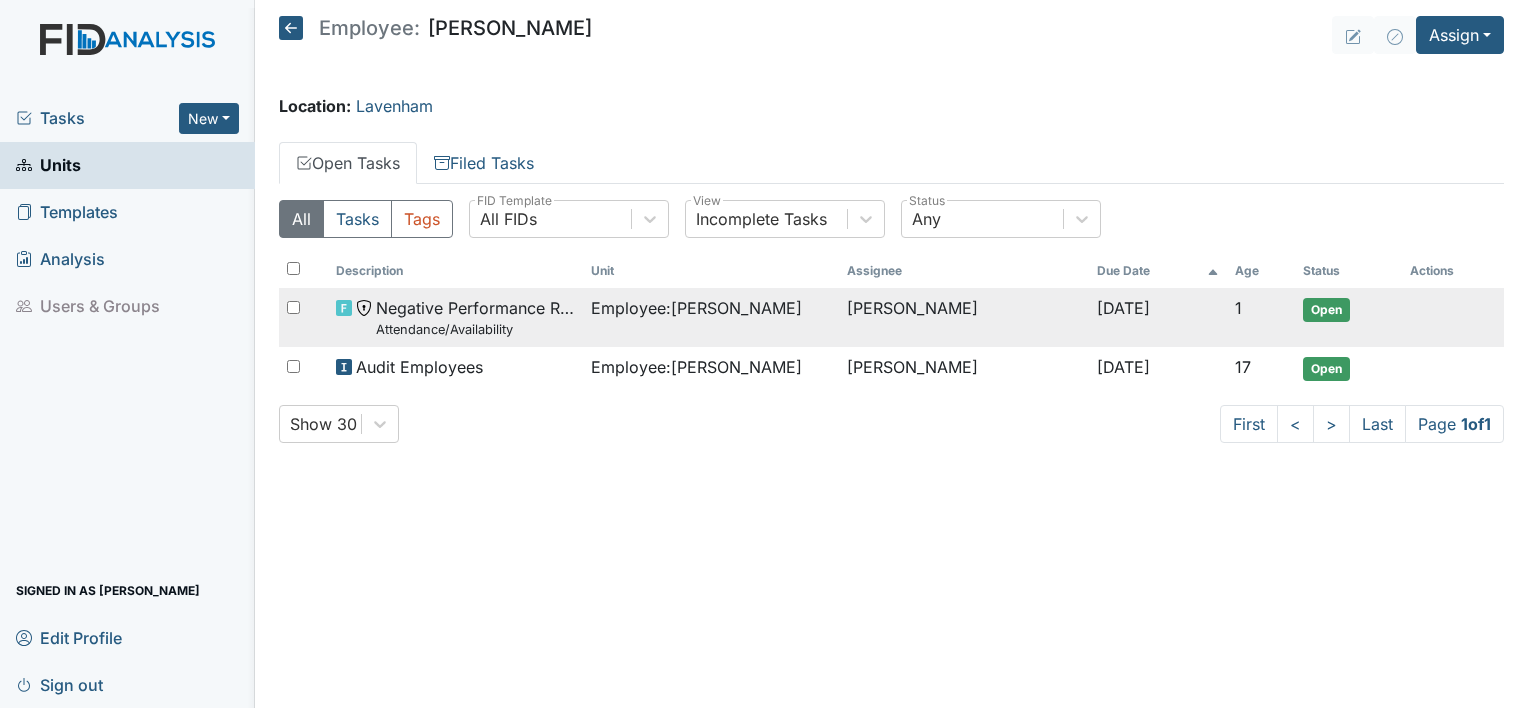 click on "Negative Performance Review Attendance/Availability" at bounding box center (475, 317) 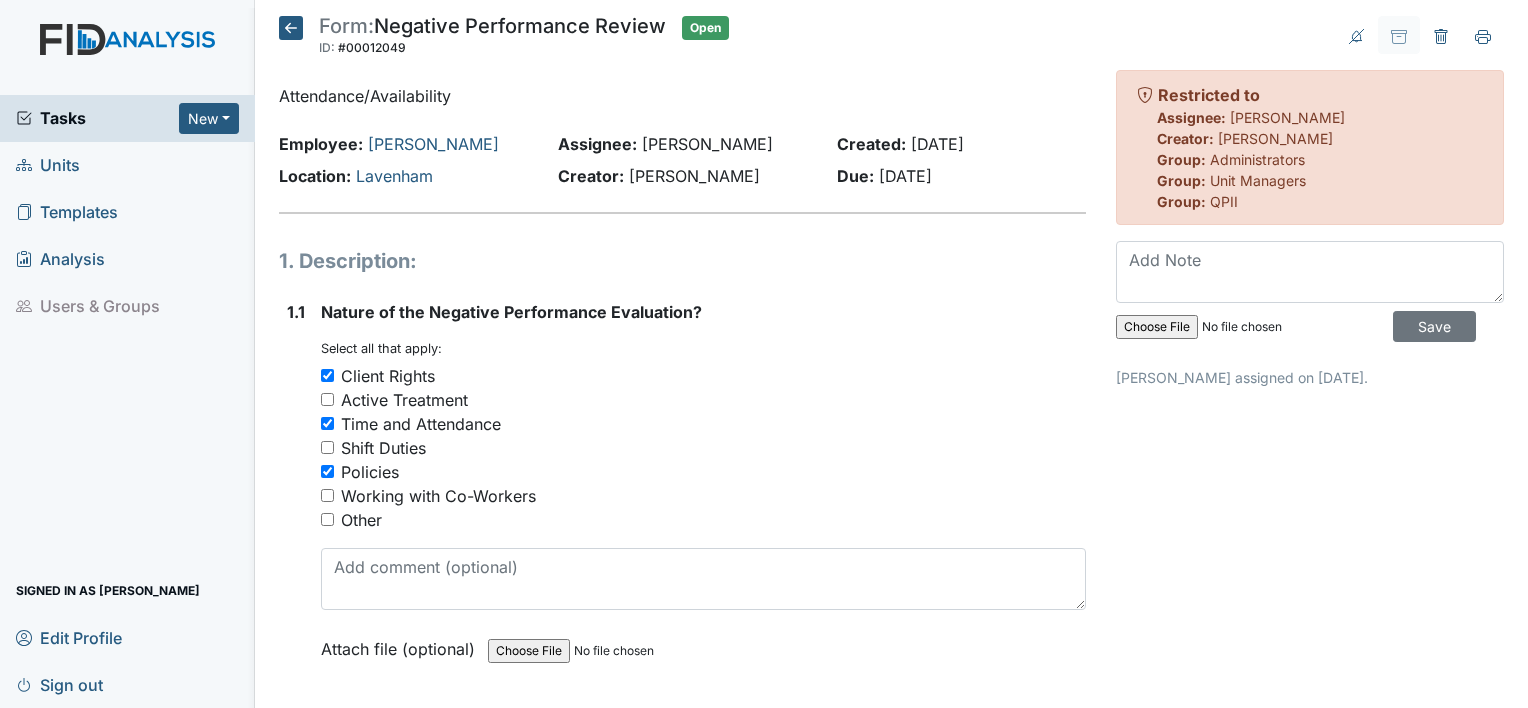 scroll, scrollTop: 0, scrollLeft: 0, axis: both 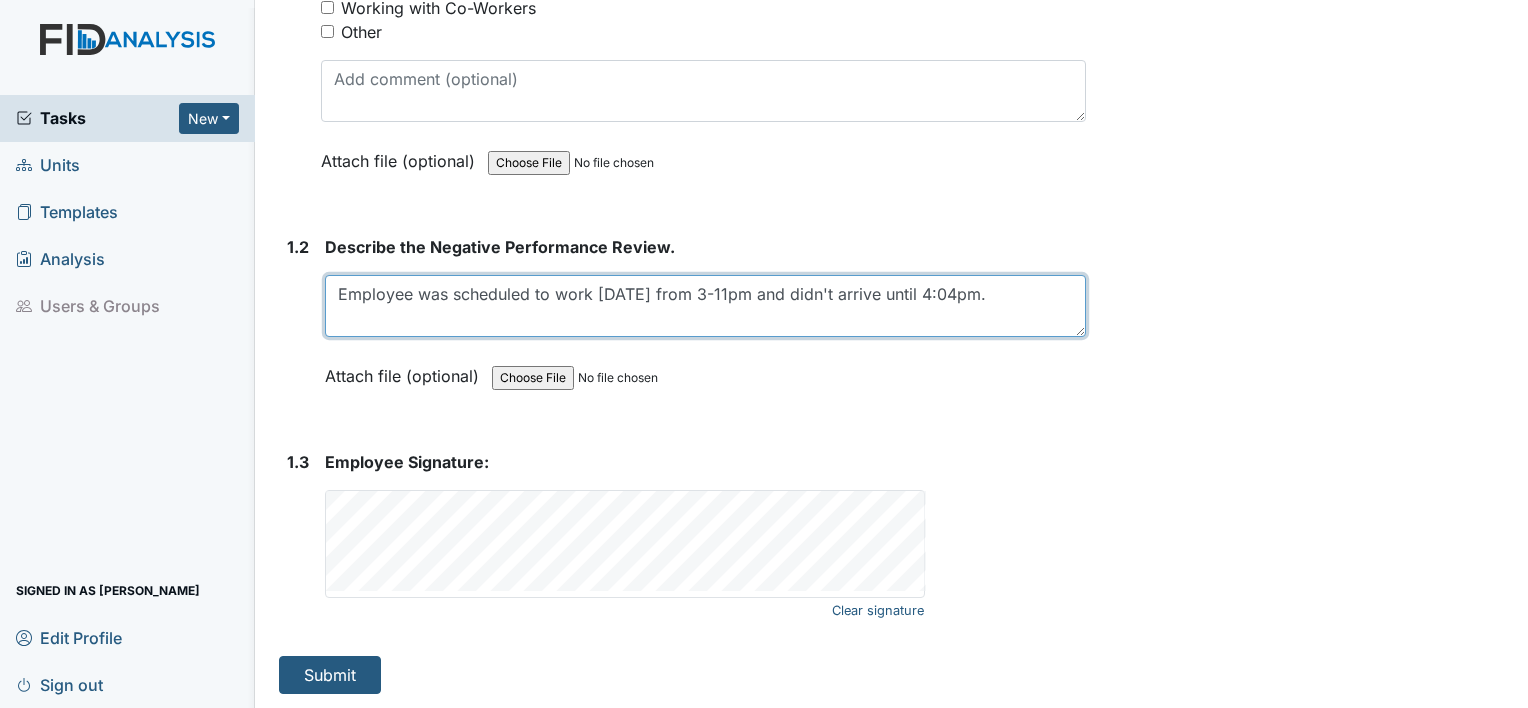 drag, startPoint x: 903, startPoint y: 298, endPoint x: 1527, endPoint y: 392, distance: 631.0404 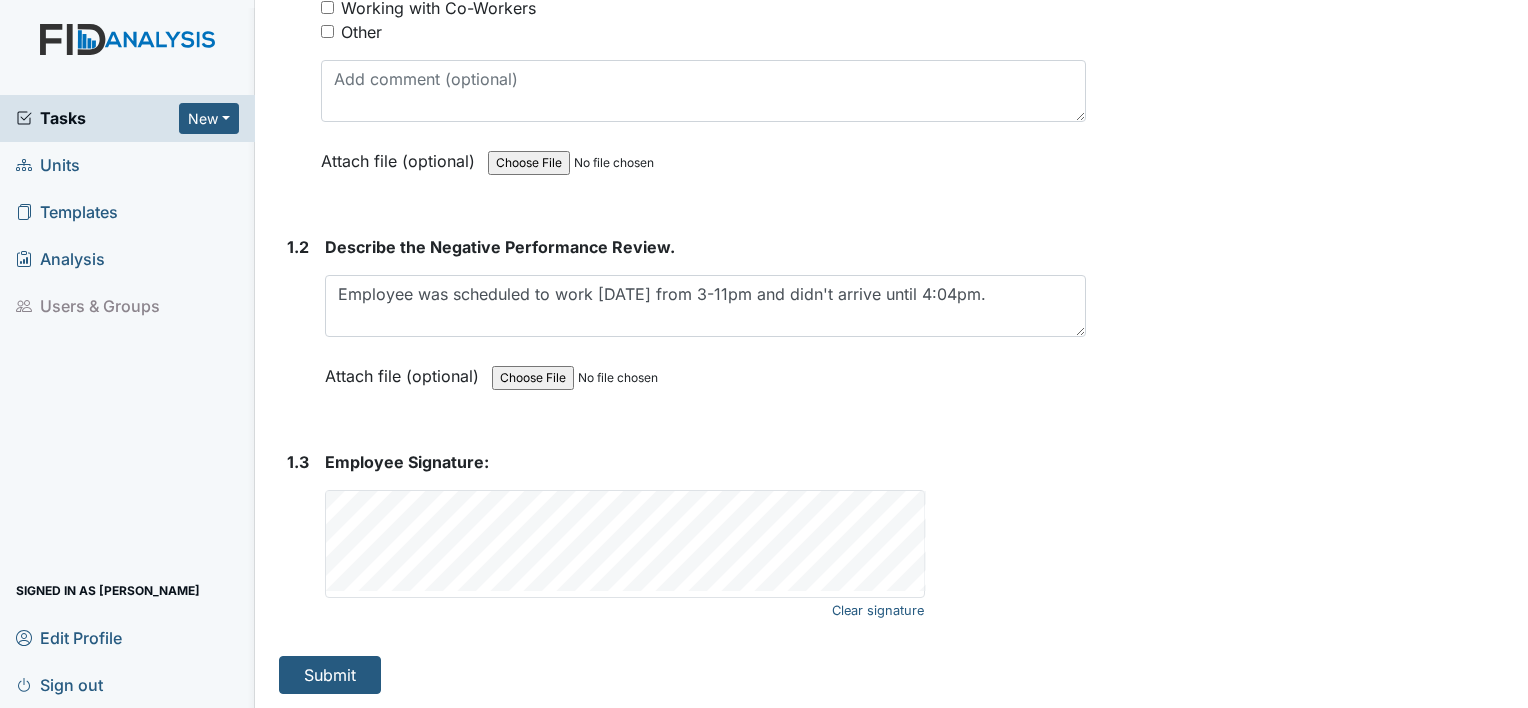click on "1.3
Employee Signature:
Clear signature
This field is required." at bounding box center [682, 537] 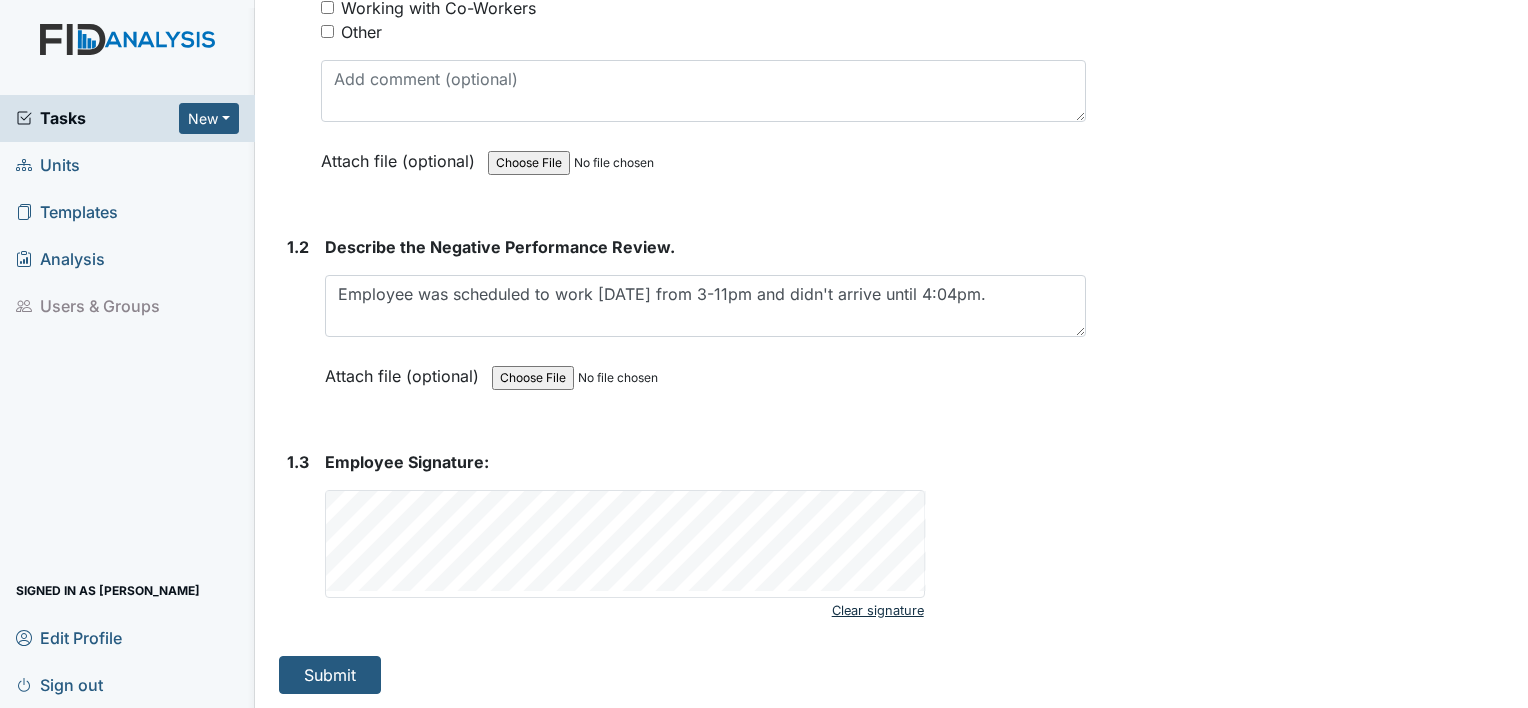 click on "Clear signature" at bounding box center (878, 610) 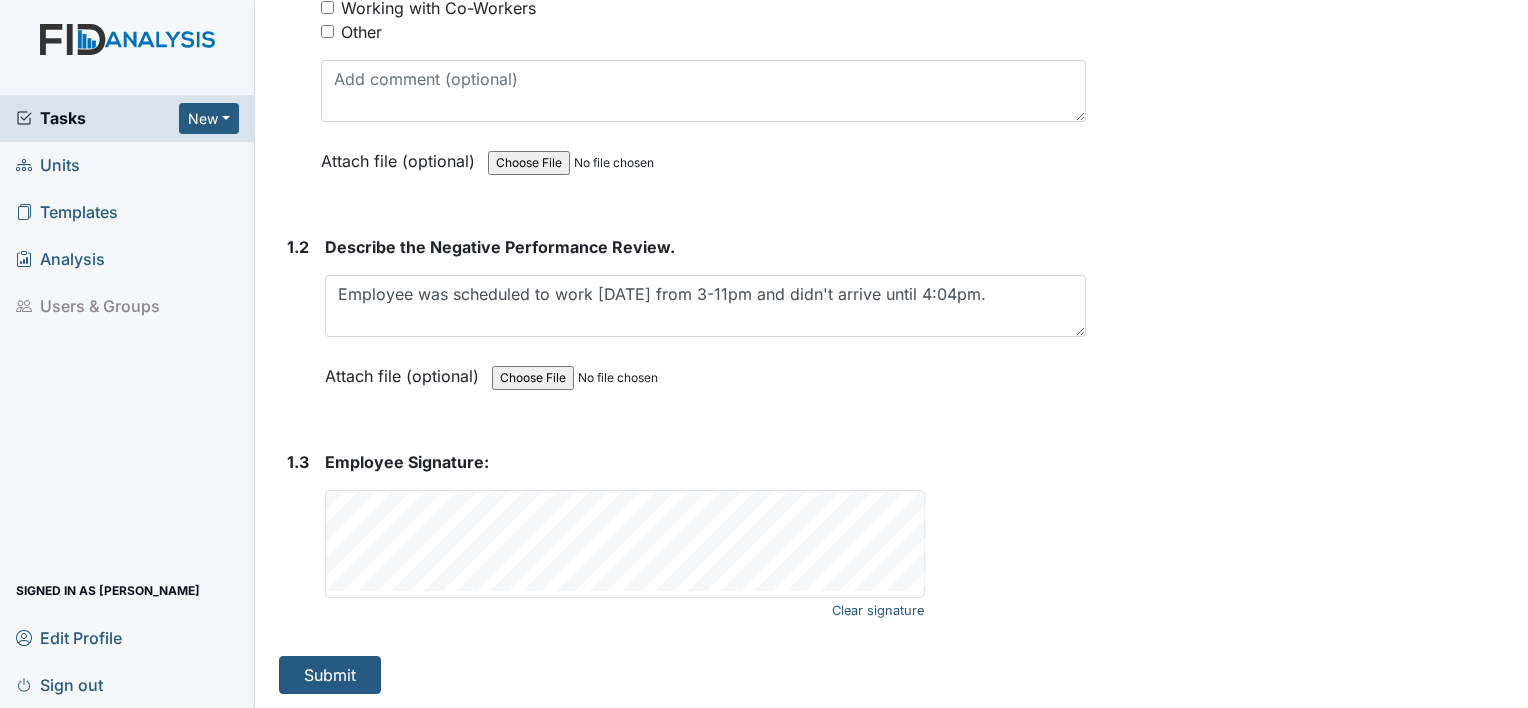 scroll, scrollTop: 371, scrollLeft: 0, axis: vertical 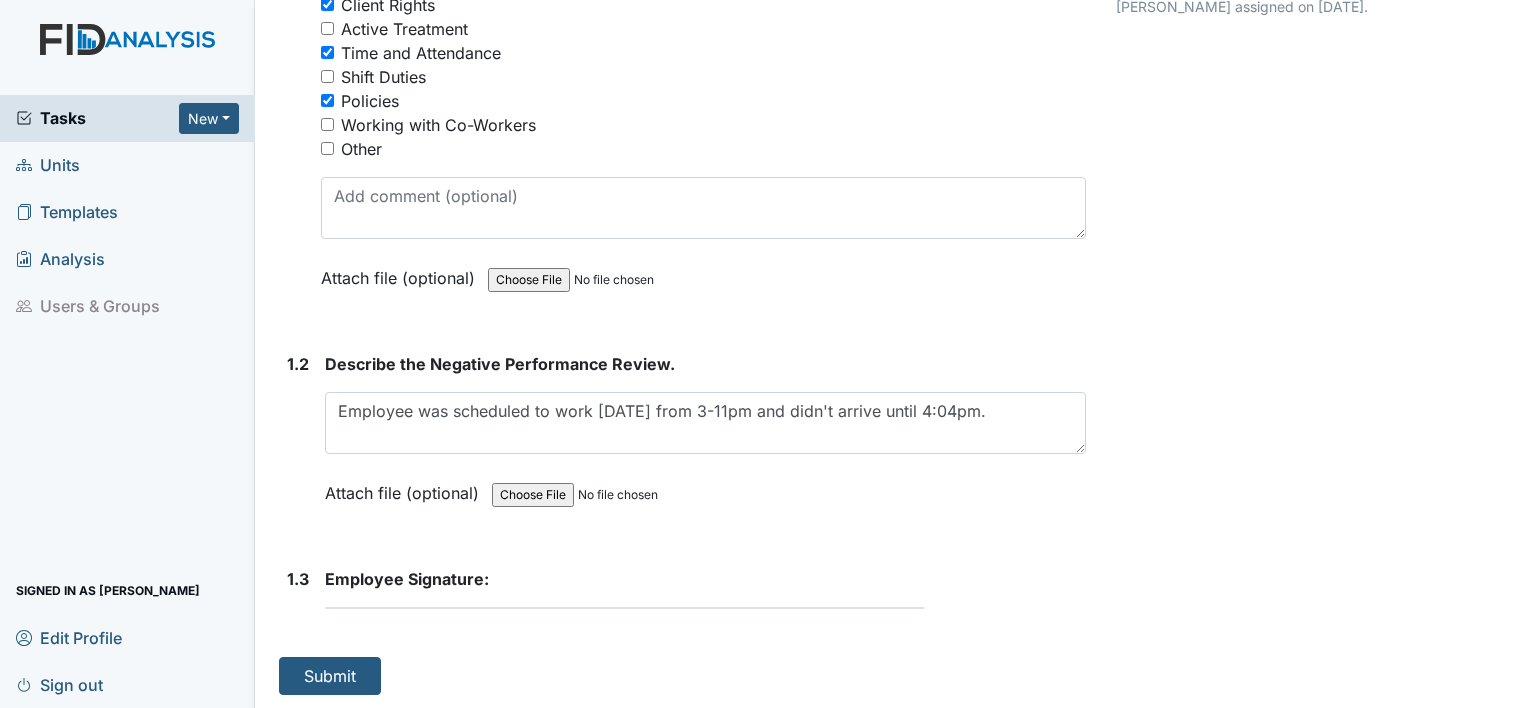drag, startPoint x: 439, startPoint y: 637, endPoint x: 428, endPoint y: 646, distance: 14.21267 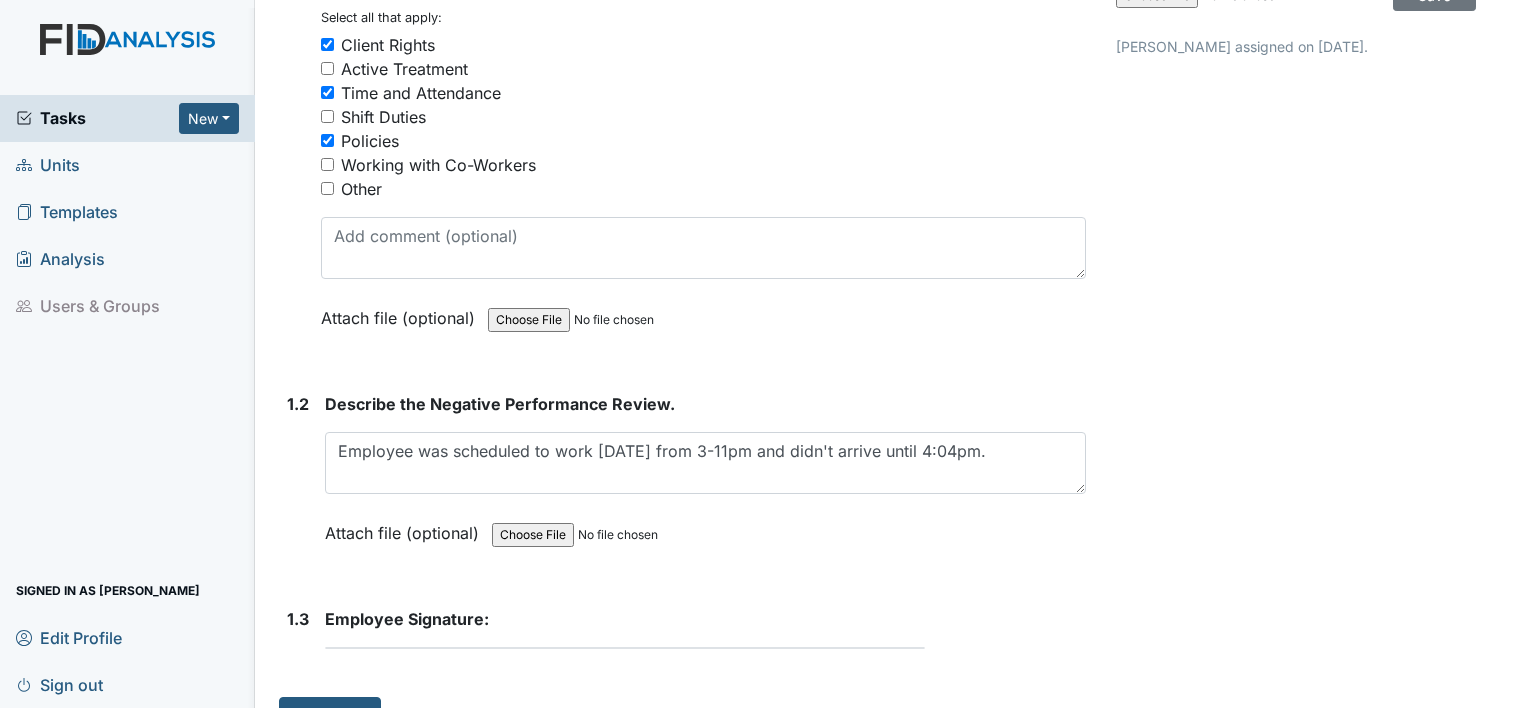 scroll, scrollTop: 371, scrollLeft: 0, axis: vertical 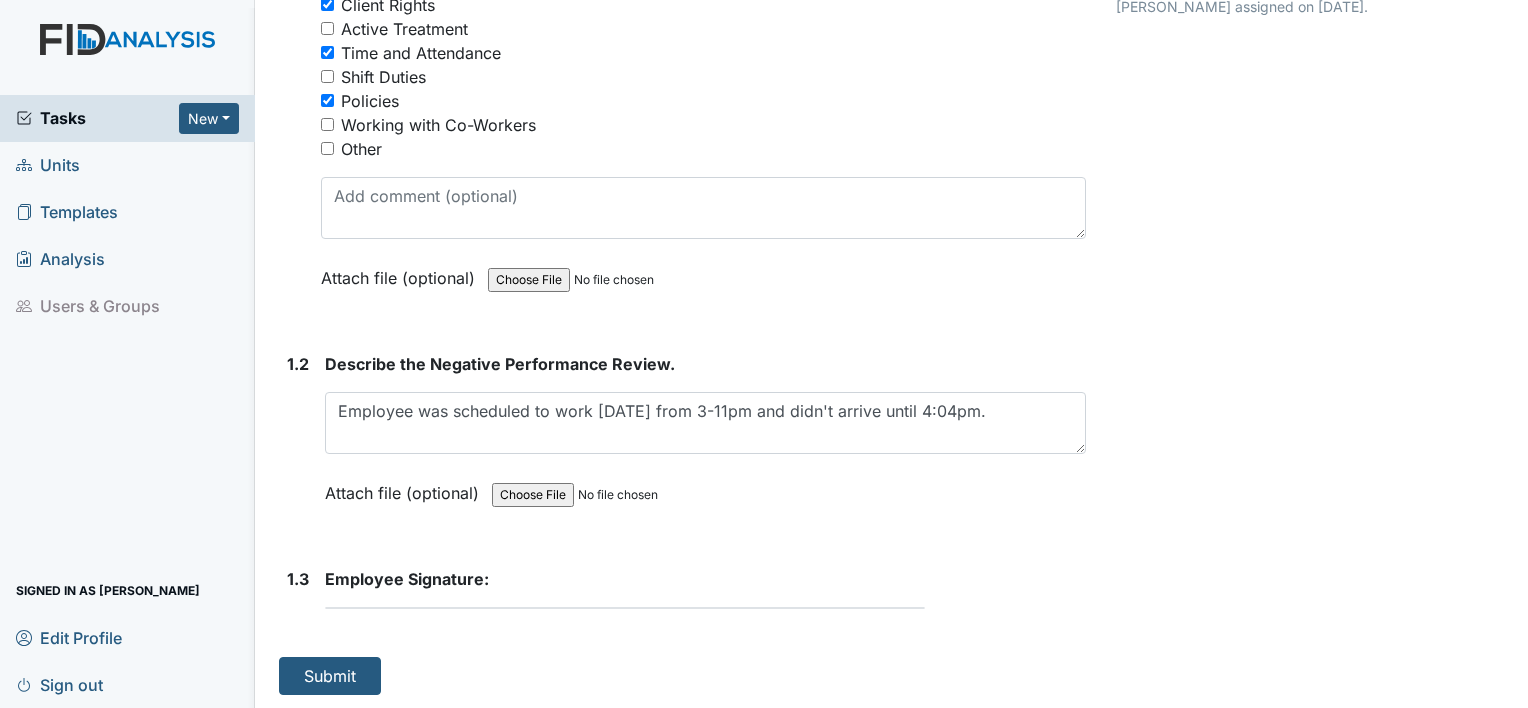 click on "Employee Signature:
This field is required." at bounding box center (705, 588) 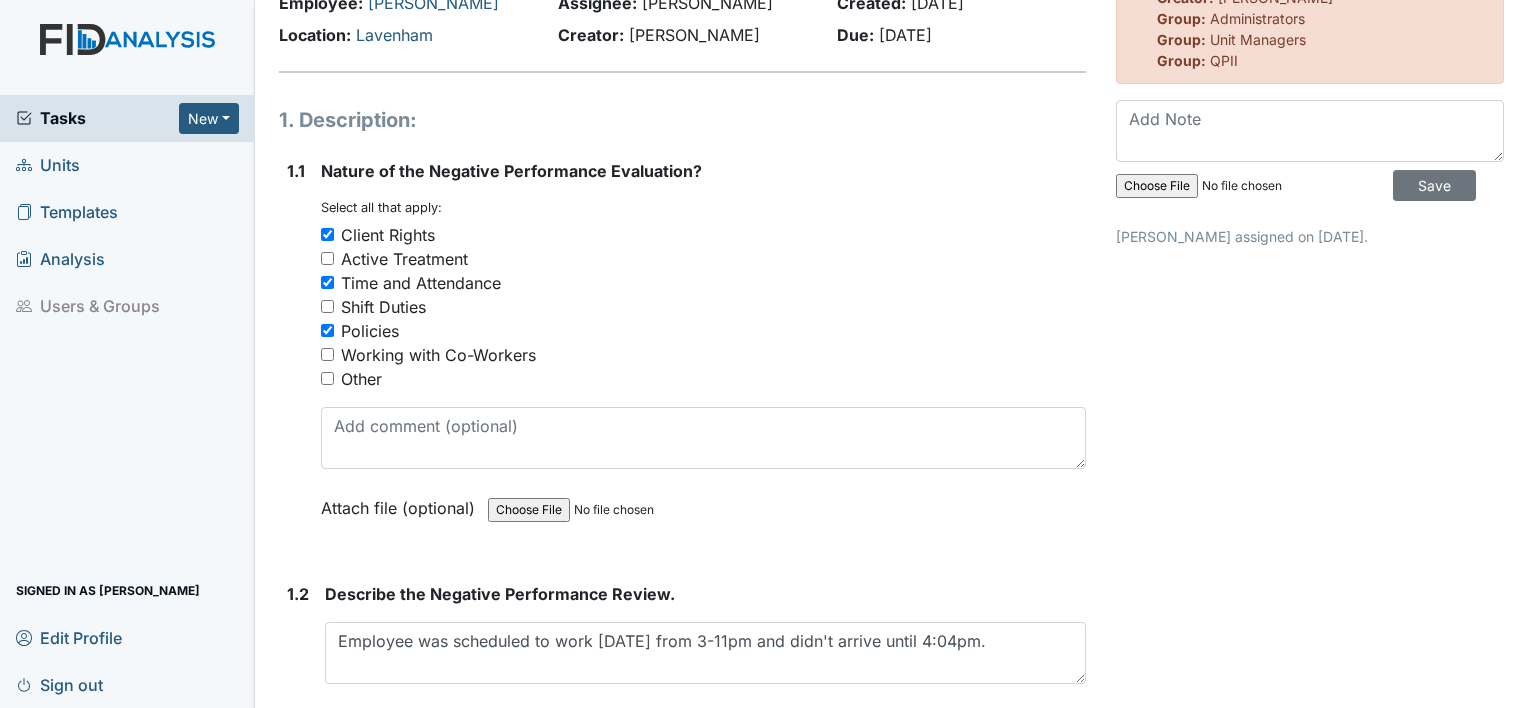 scroll, scrollTop: 371, scrollLeft: 0, axis: vertical 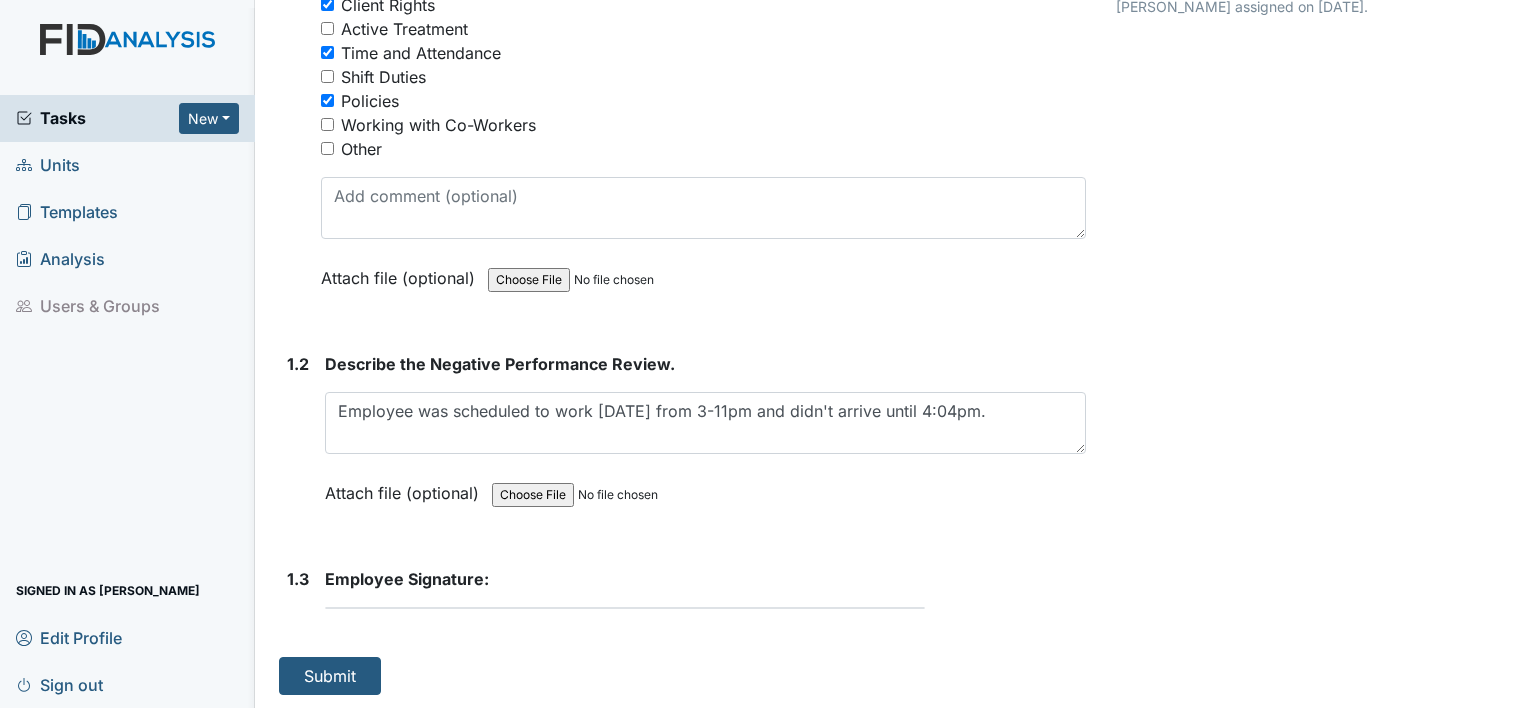 drag, startPoint x: 822, startPoint y: 606, endPoint x: 836, endPoint y: 676, distance: 71.38628 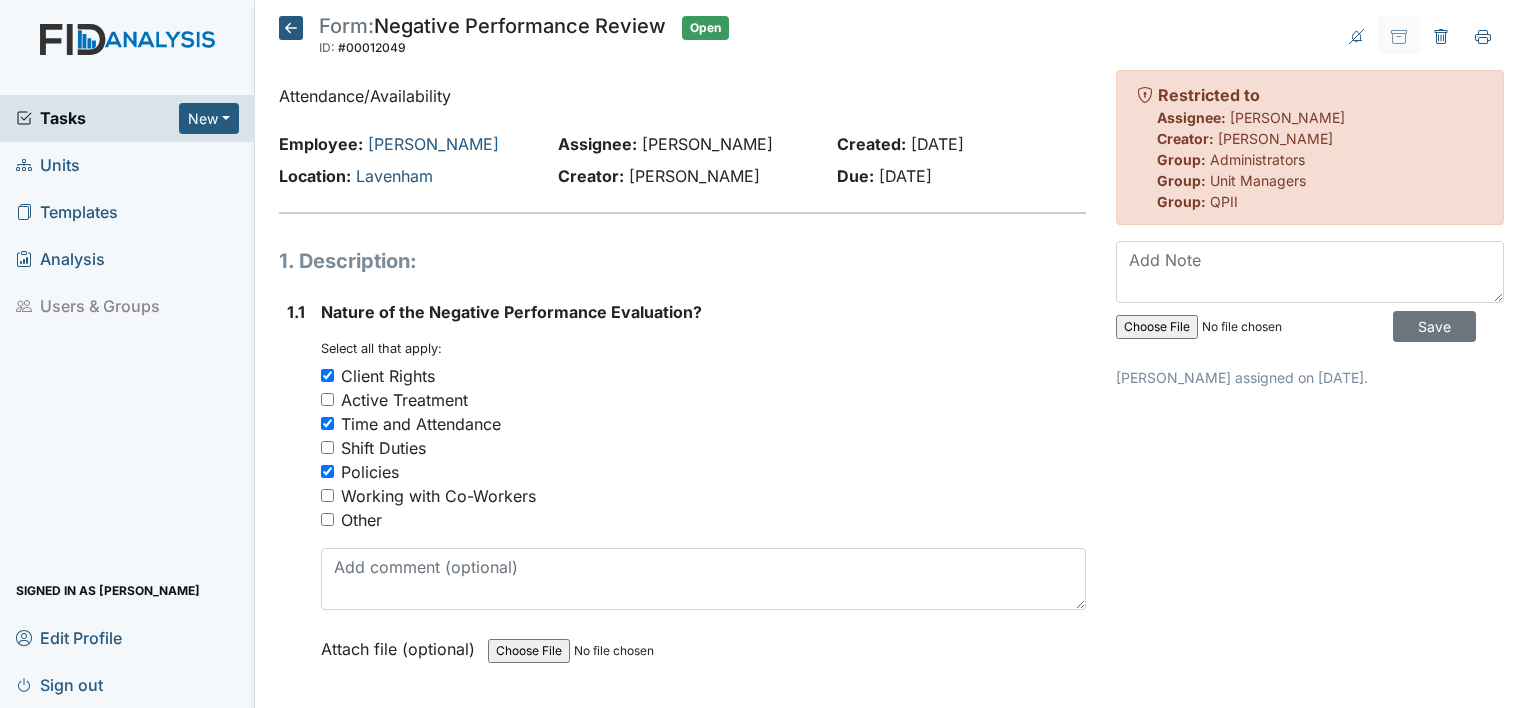 scroll, scrollTop: 0, scrollLeft: 0, axis: both 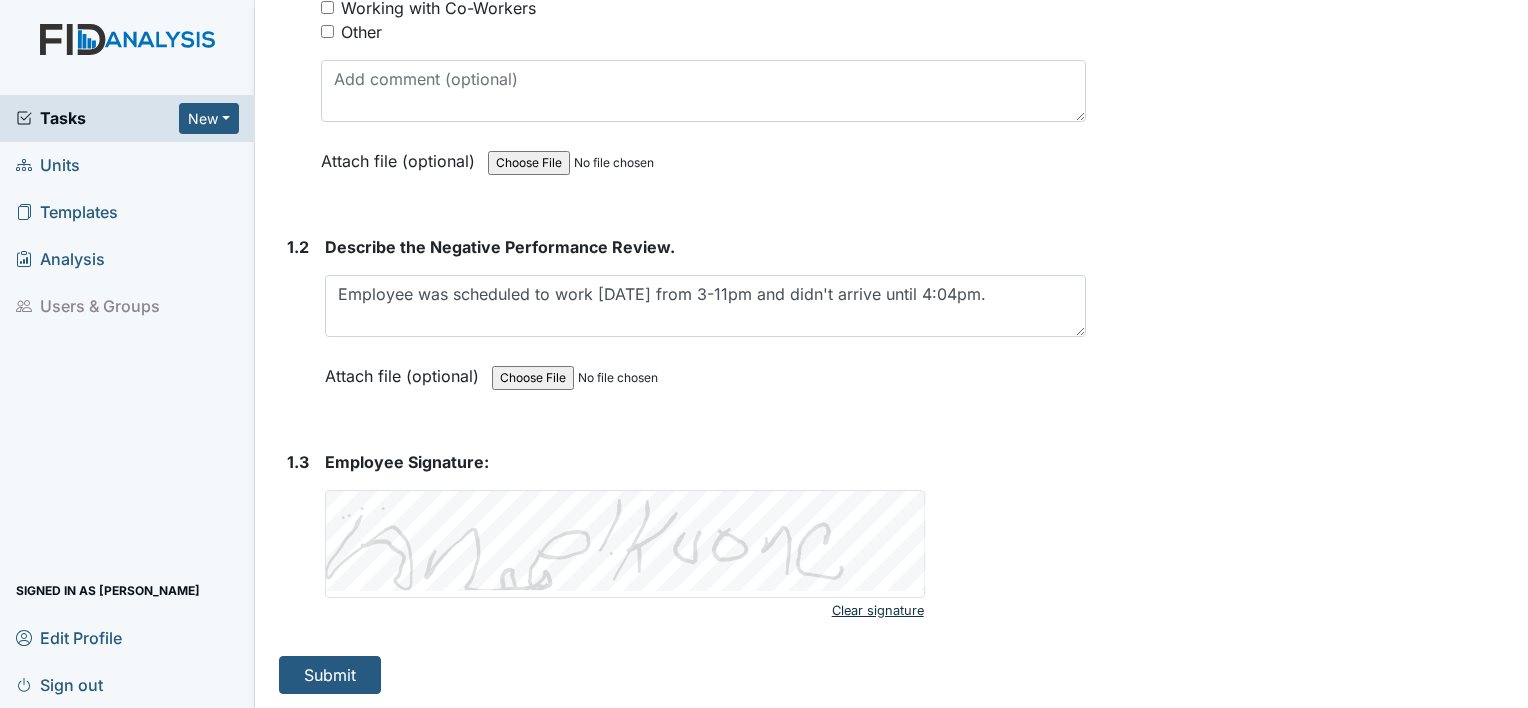 click on "Clear signature" at bounding box center [878, 610] 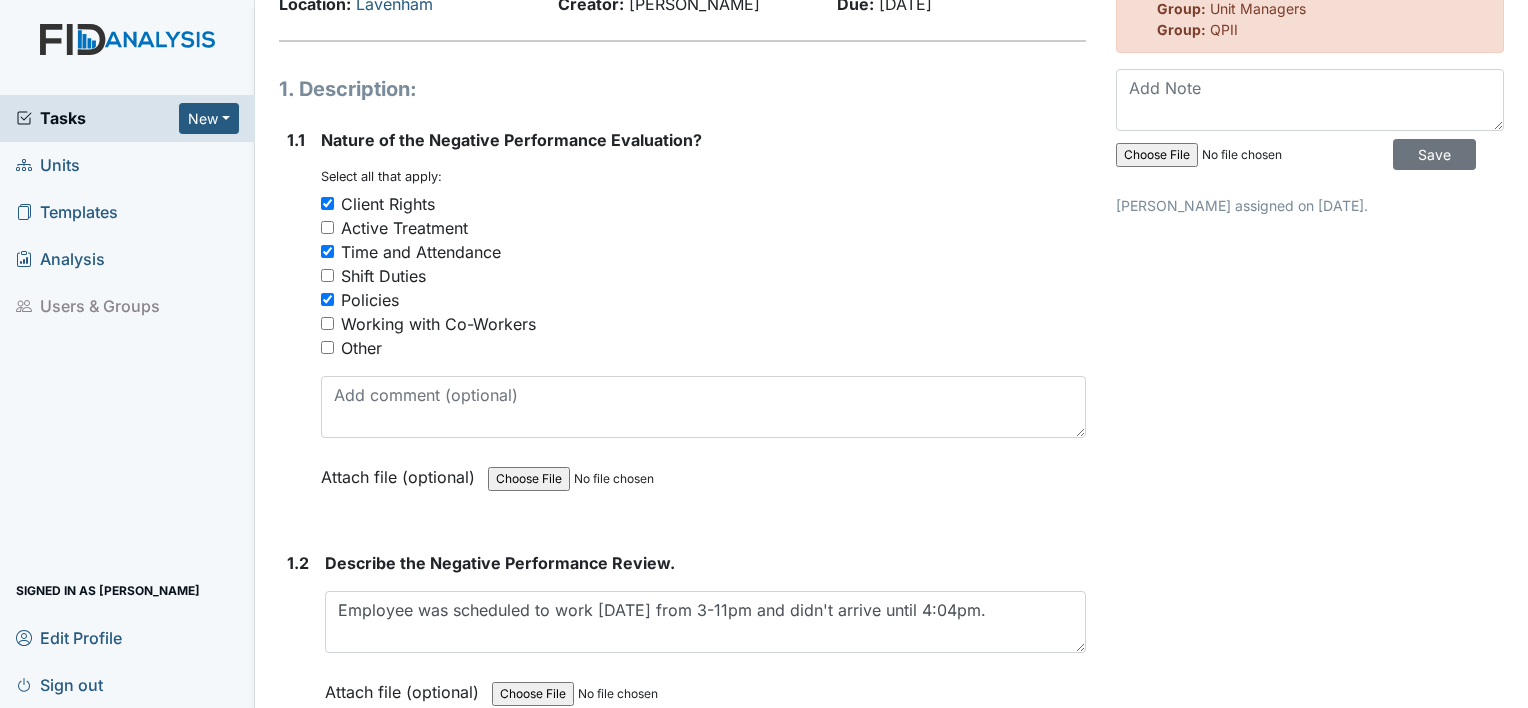 scroll, scrollTop: 0, scrollLeft: 0, axis: both 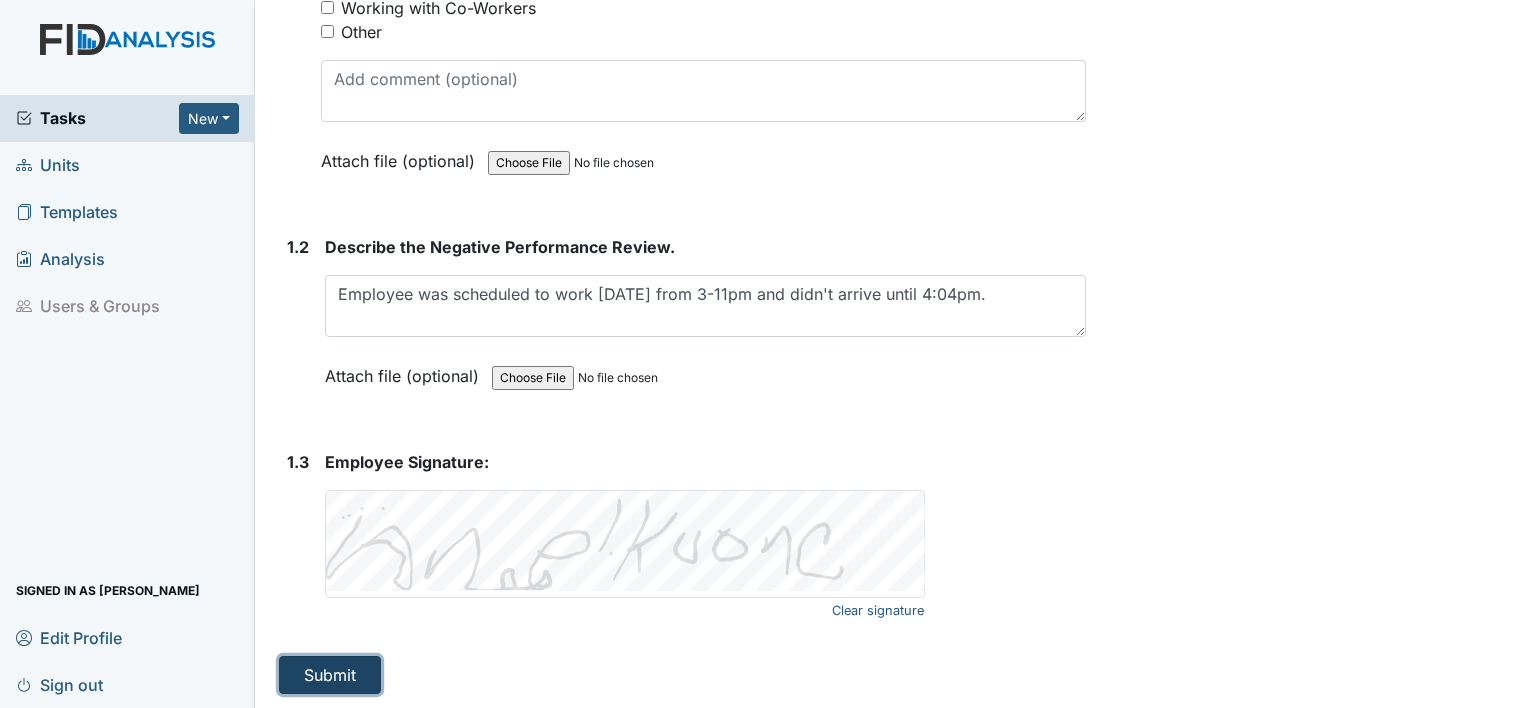click on "Submit" at bounding box center (330, 675) 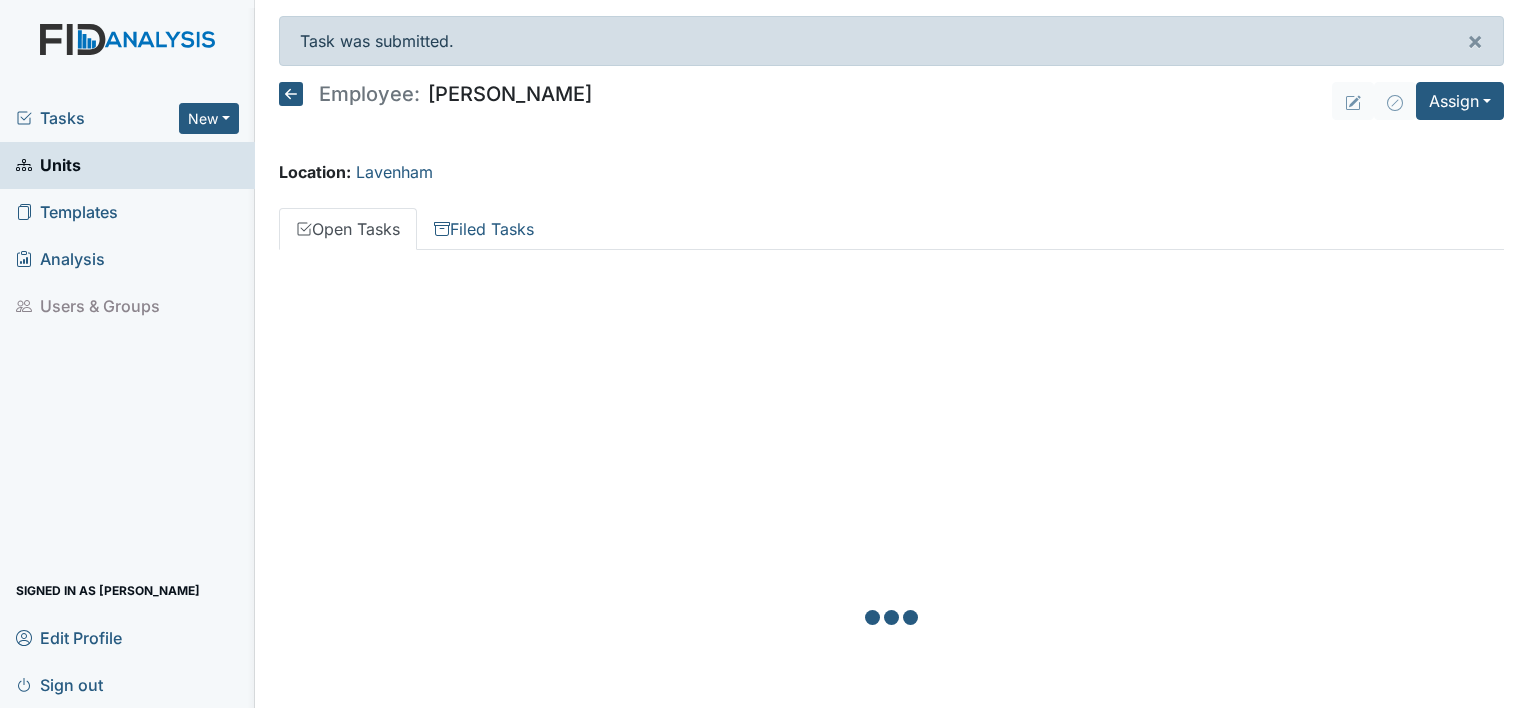 scroll, scrollTop: 0, scrollLeft: 0, axis: both 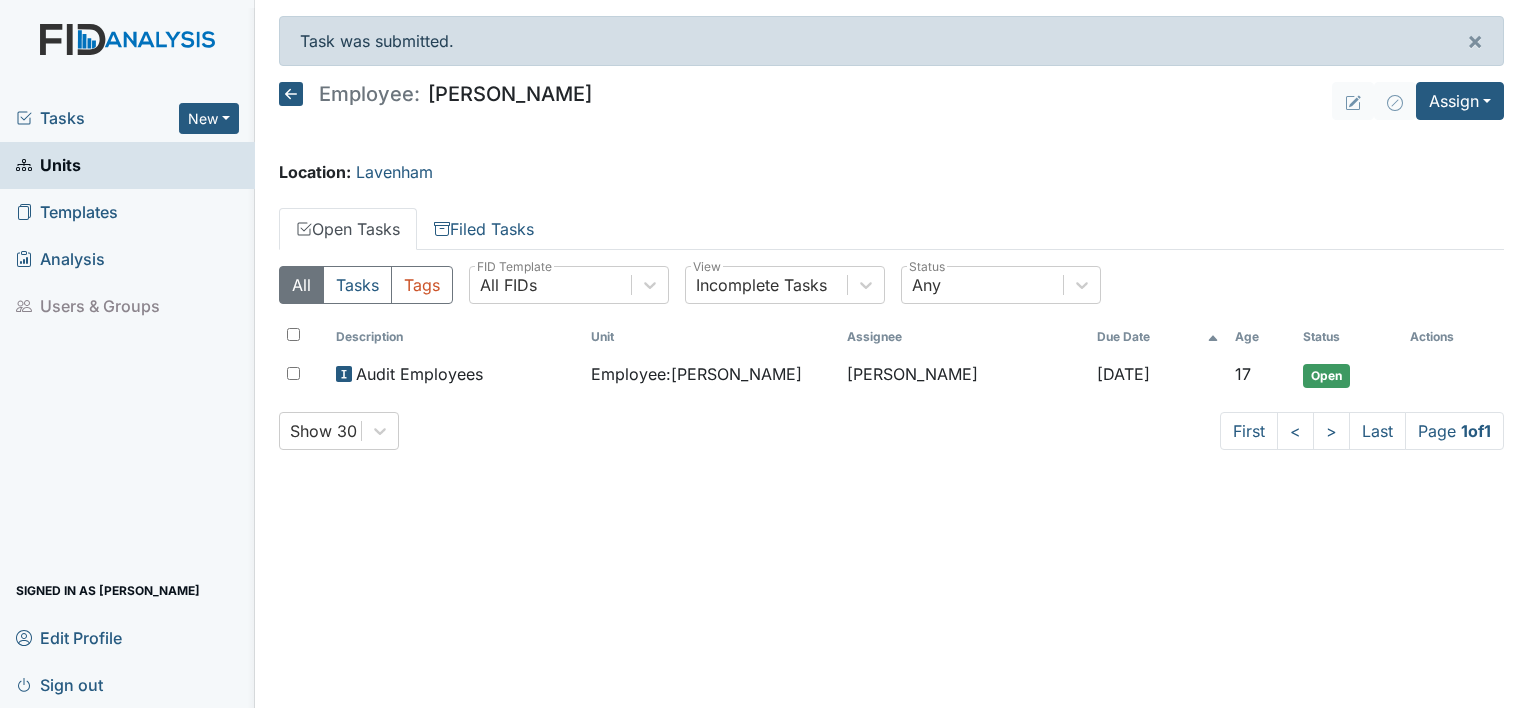 click on "Open Tasks
Filed Tasks" at bounding box center (891, 229) 